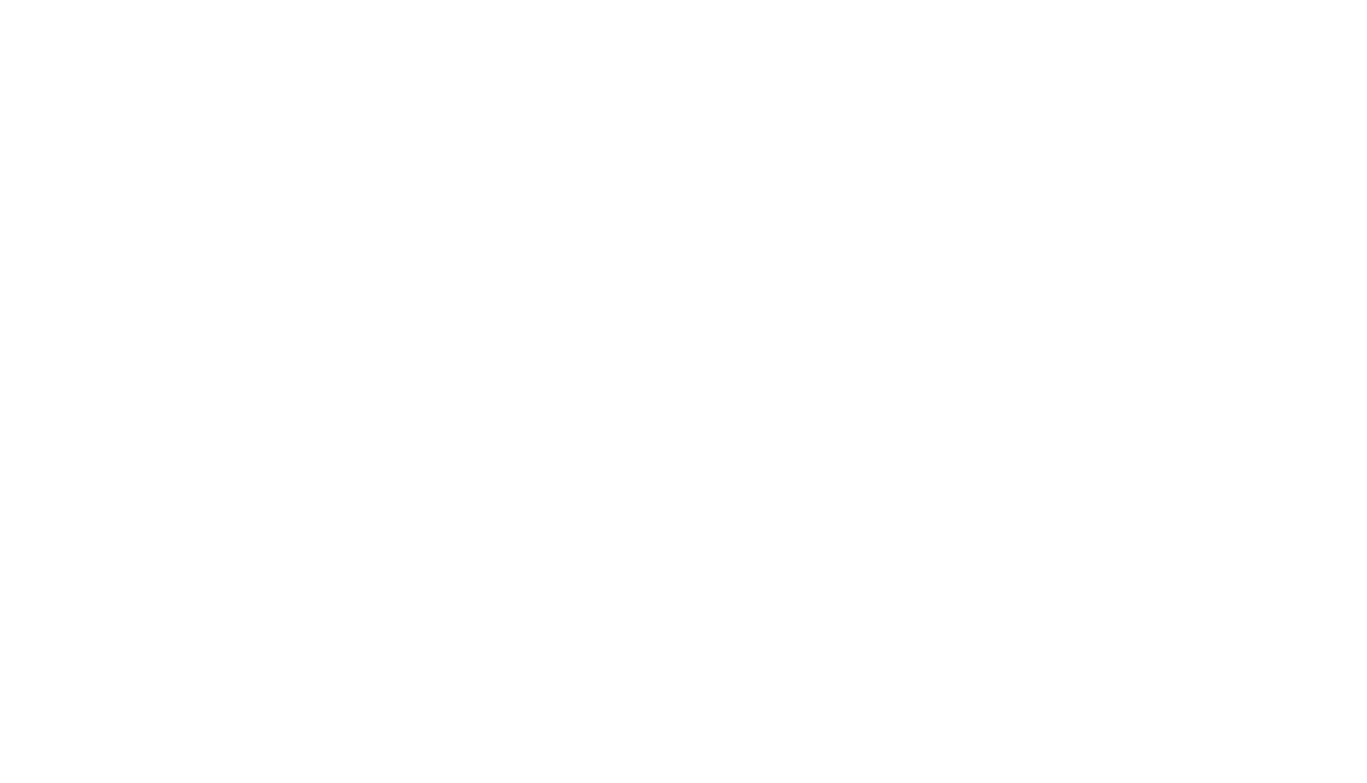 scroll, scrollTop: 0, scrollLeft: 0, axis: both 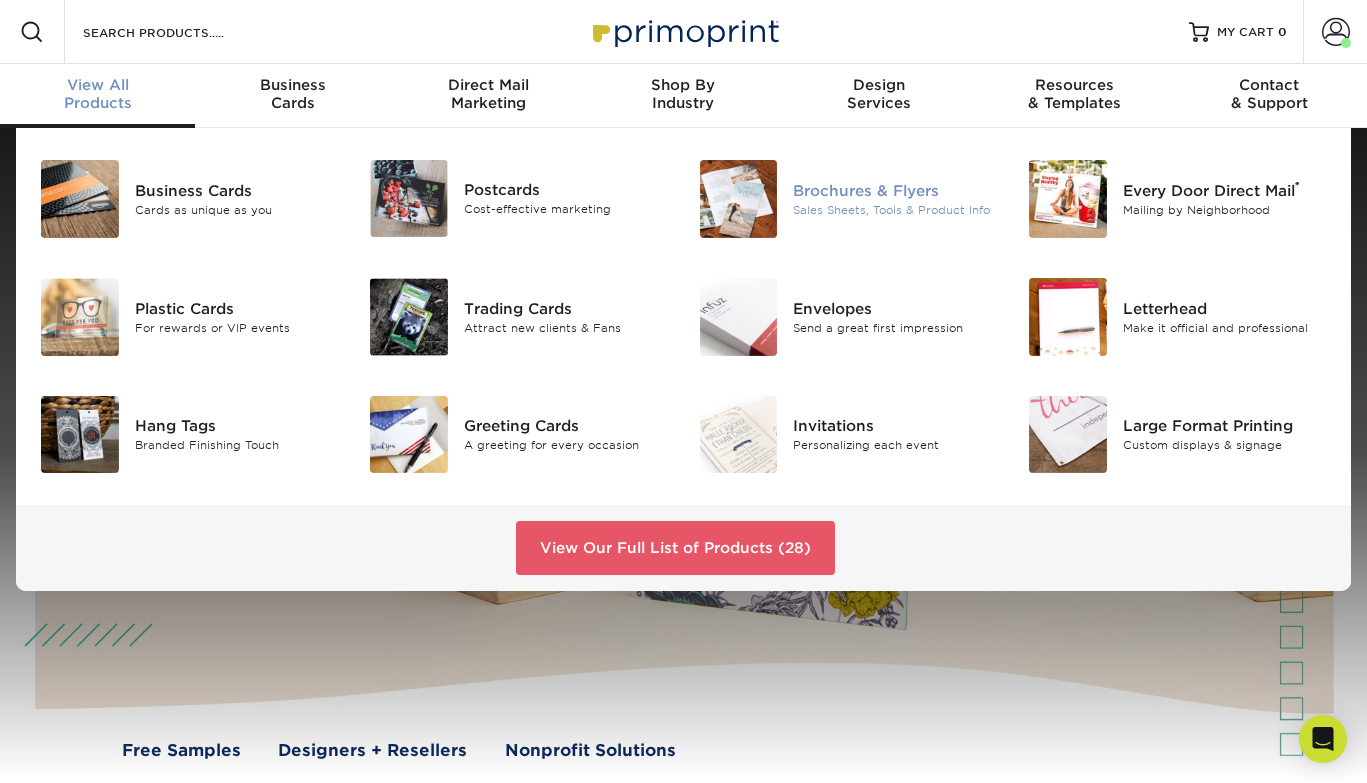 click on "Brochures & Flyers" at bounding box center (895, 191) 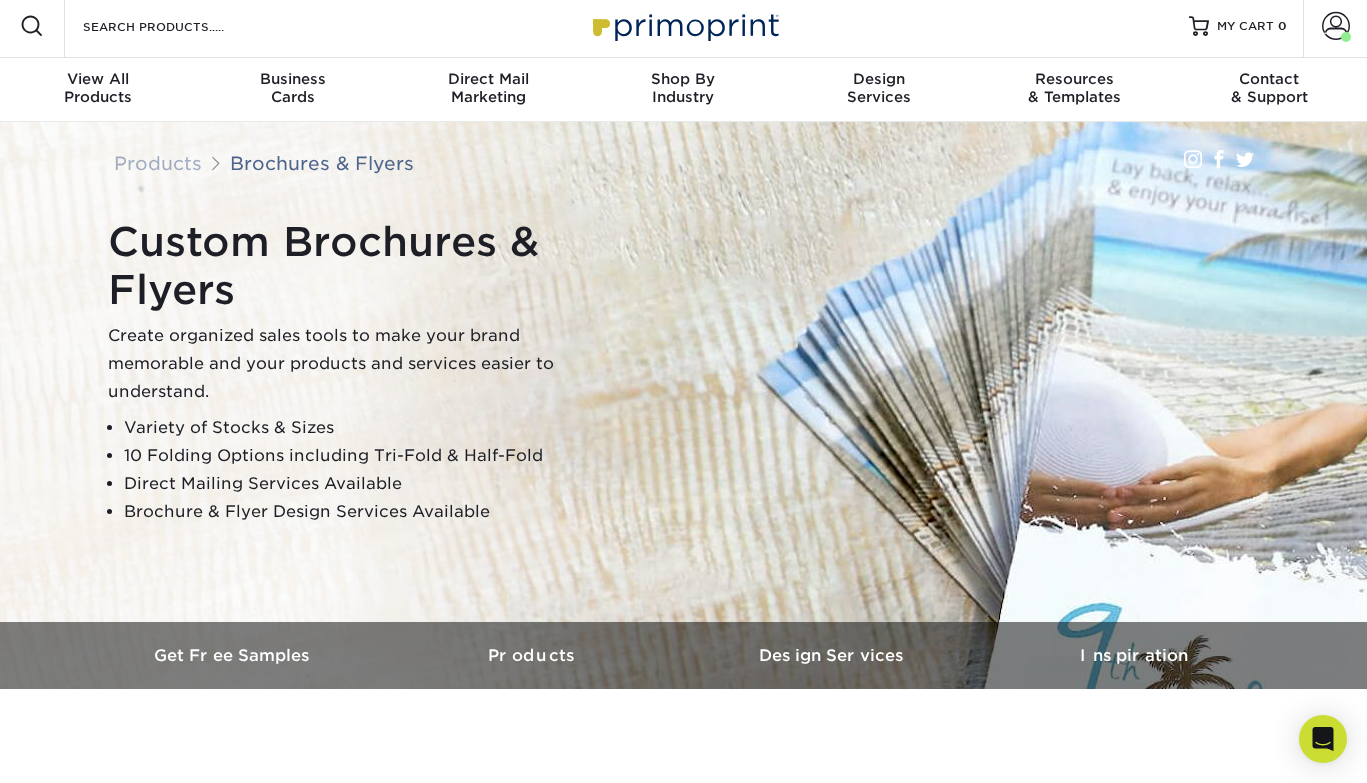 scroll, scrollTop: 0, scrollLeft: 0, axis: both 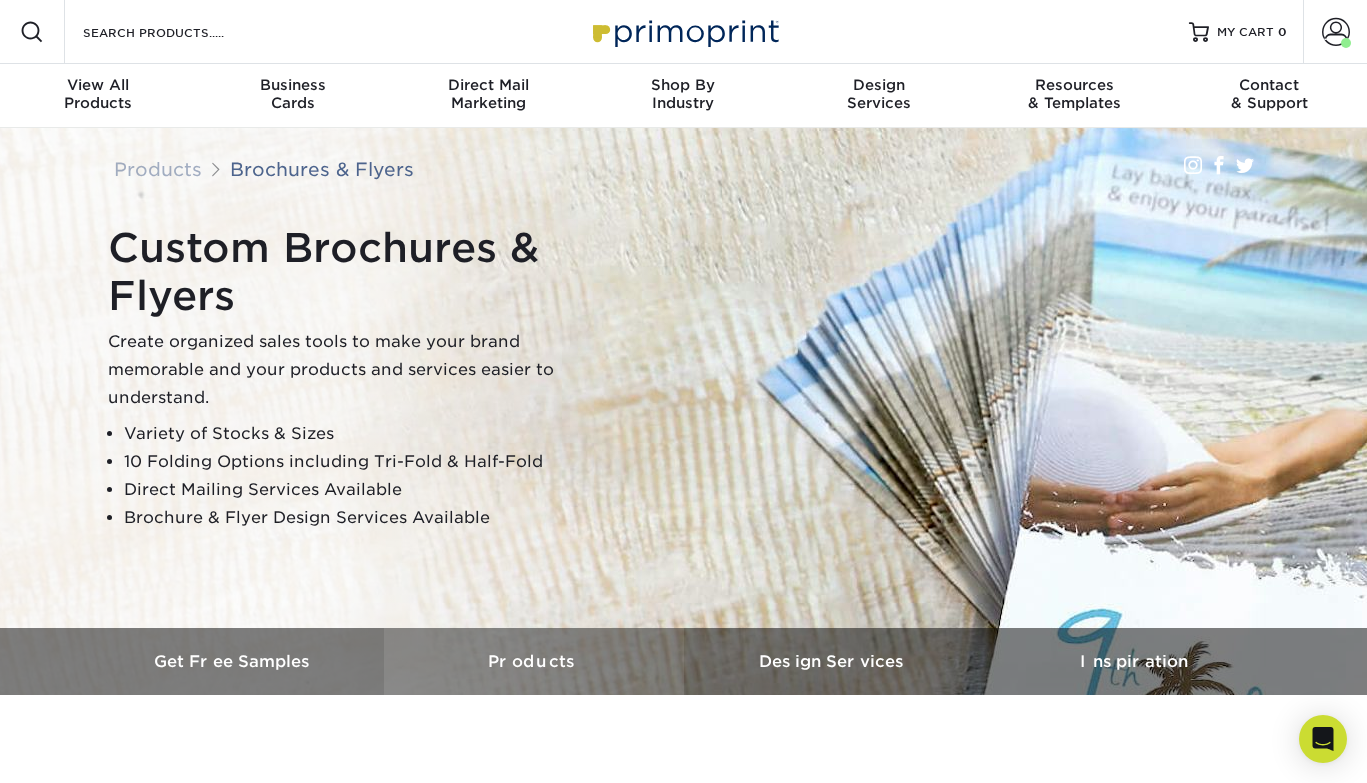 click on "Products" at bounding box center (534, 661) 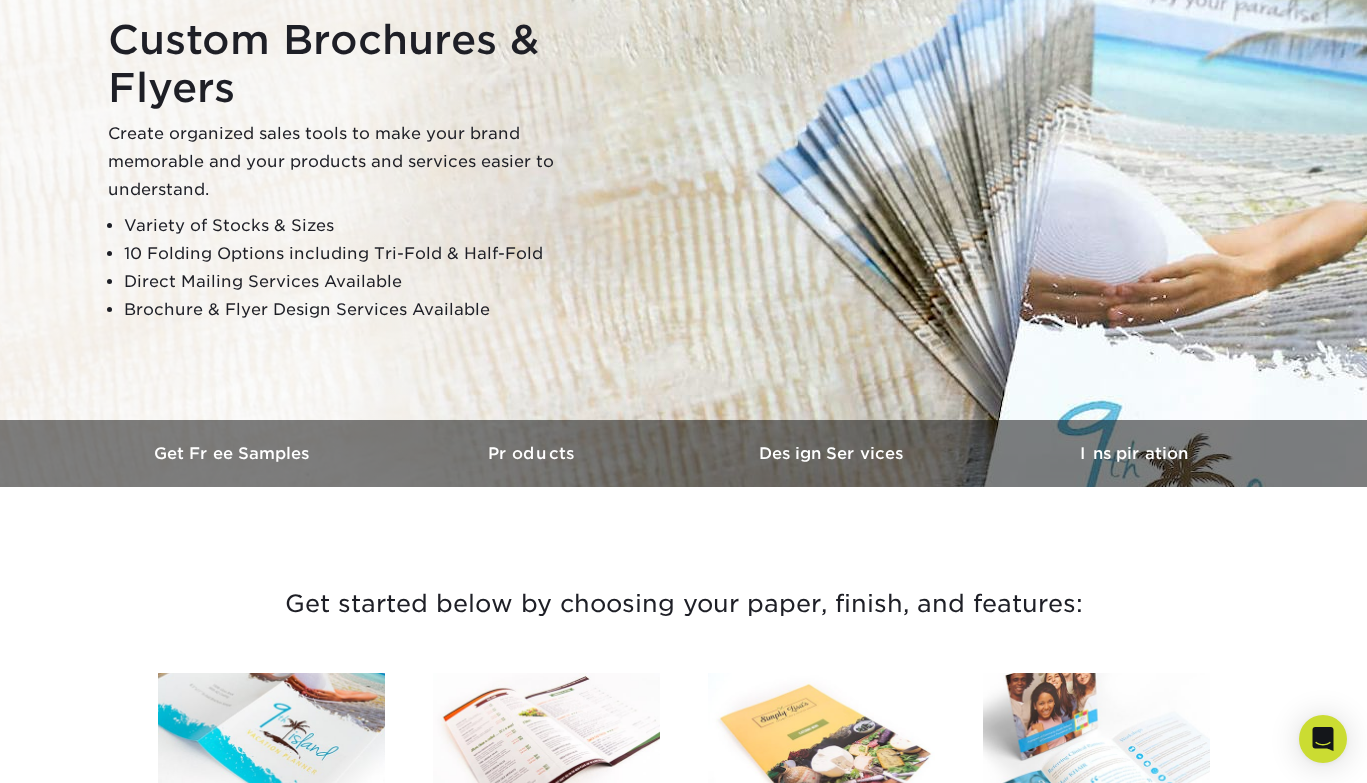 scroll, scrollTop: 0, scrollLeft: 0, axis: both 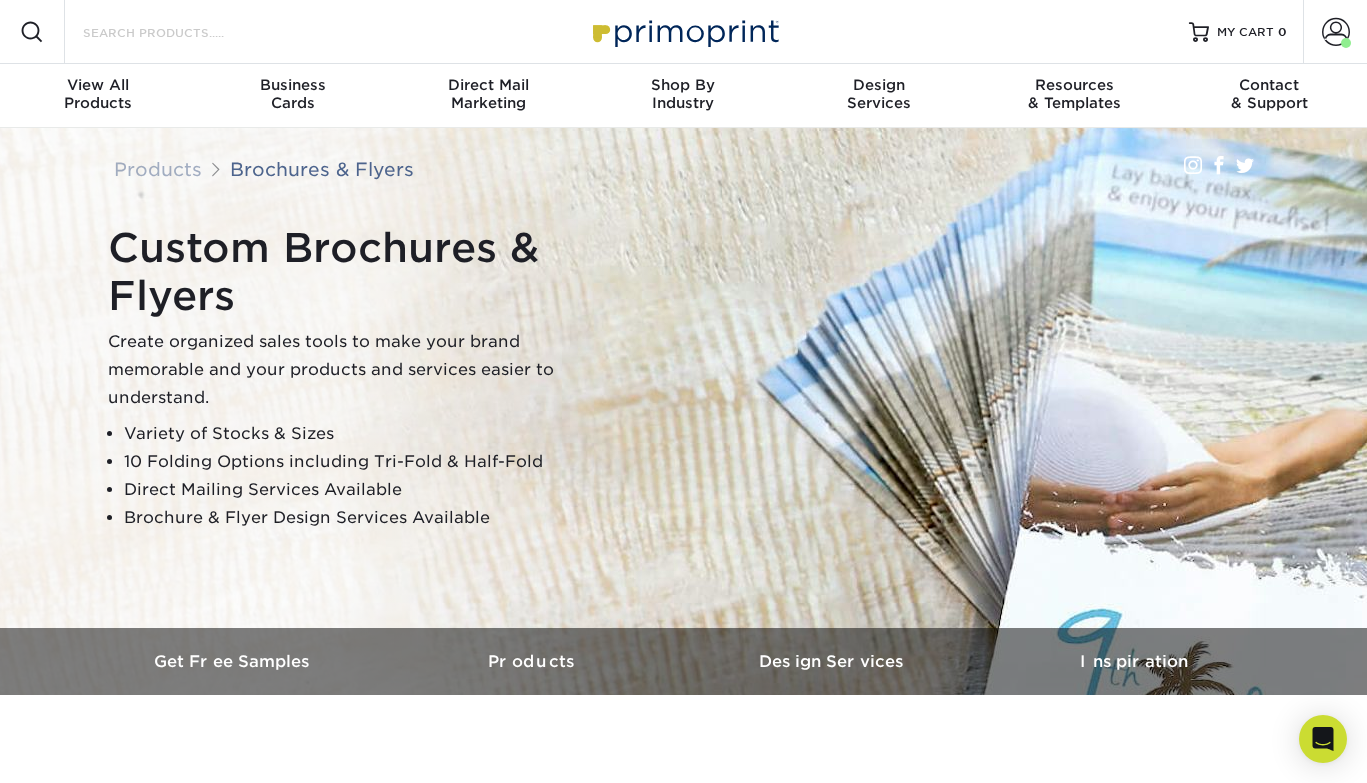 click on "Search Products" at bounding box center (178, 32) 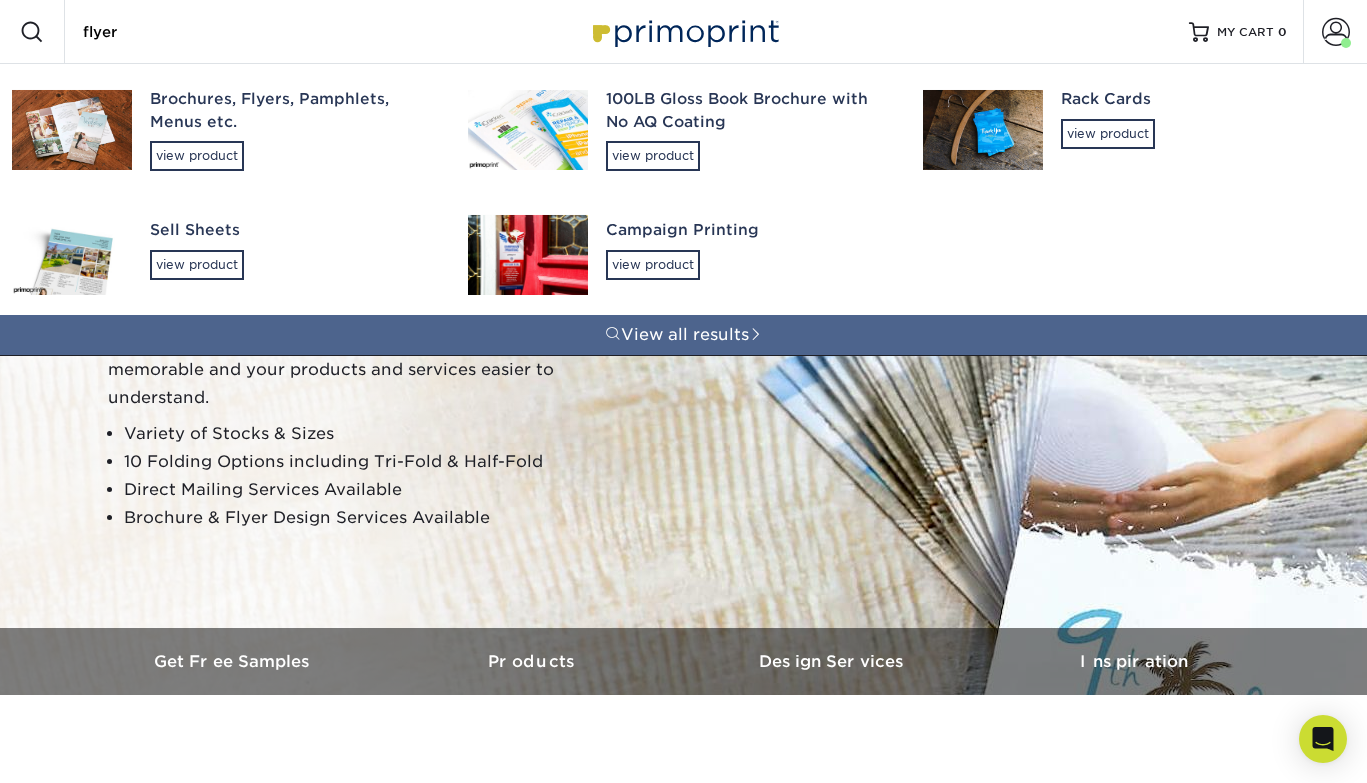 type on "flyer" 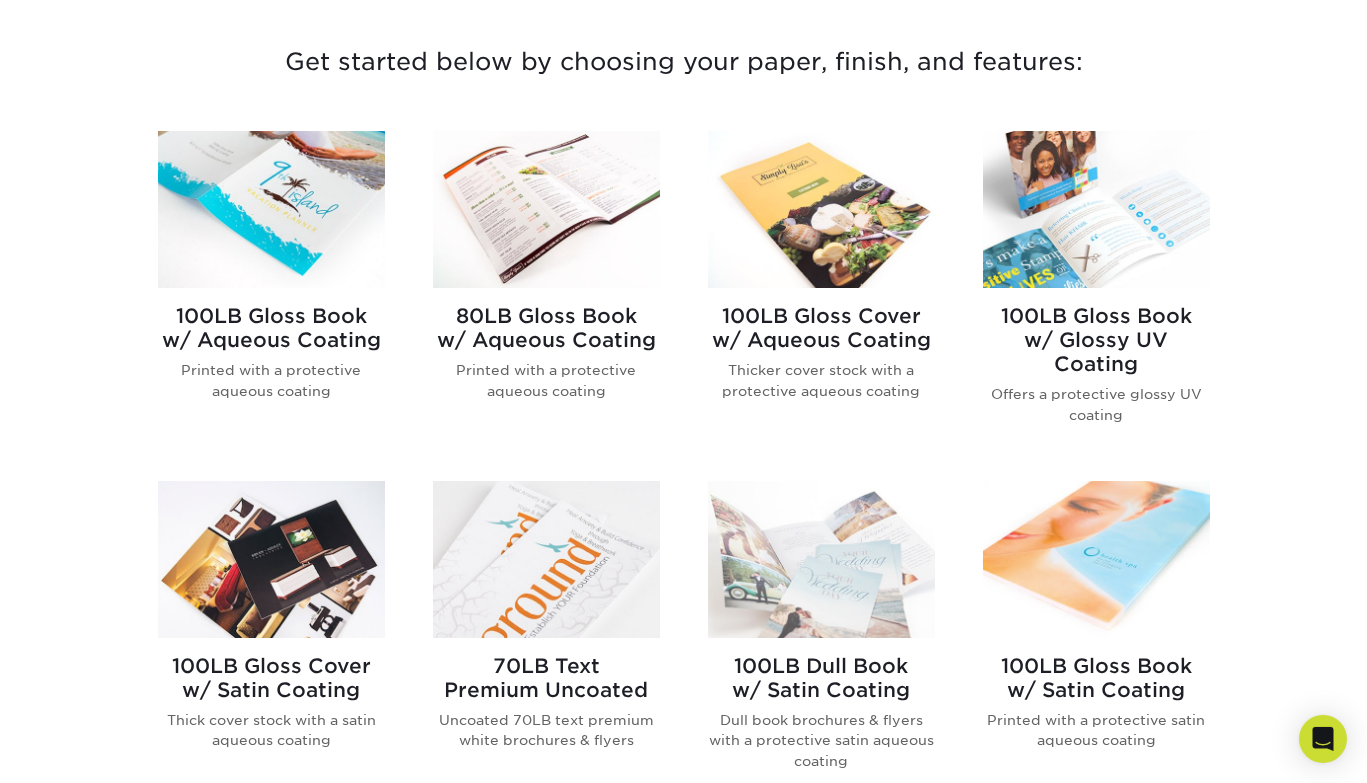 scroll, scrollTop: 750, scrollLeft: 0, axis: vertical 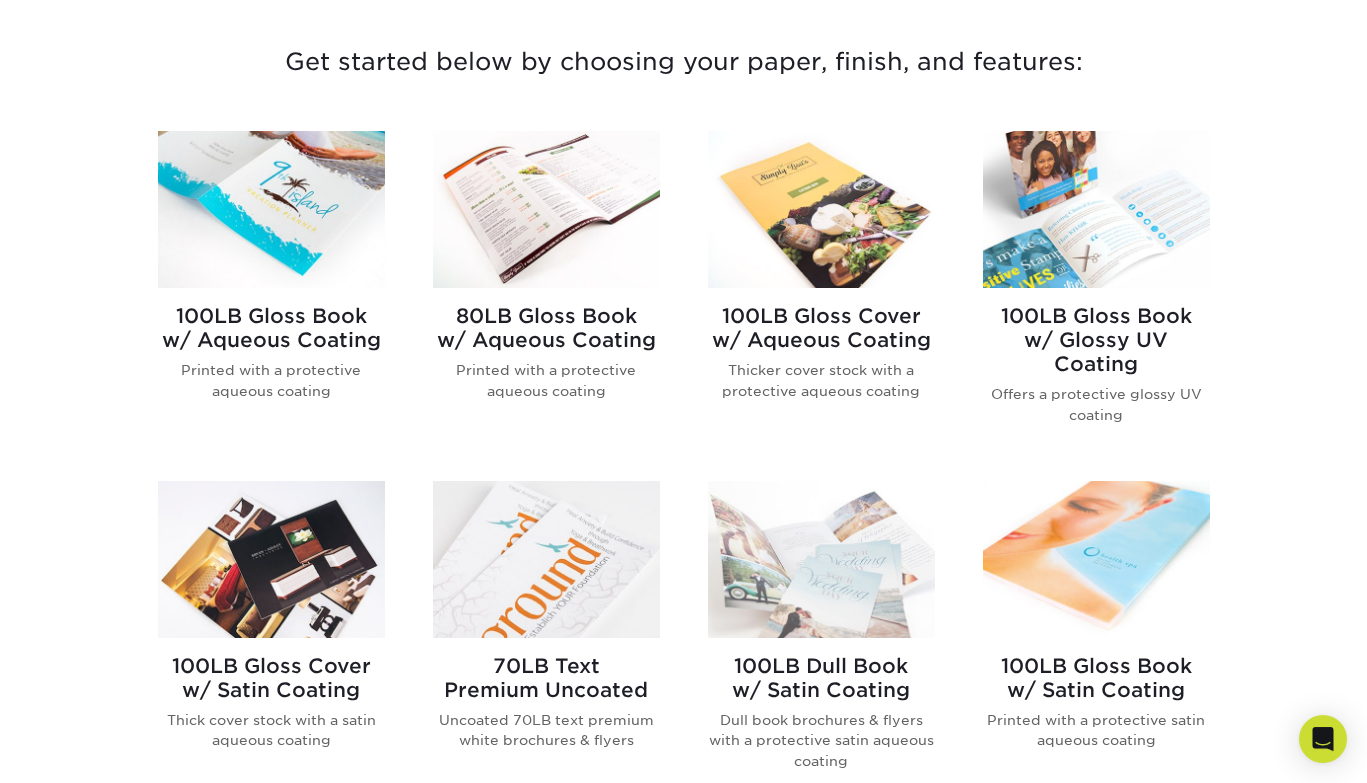 click on "100LB Gloss Cover w/ Aqueous Coating" at bounding box center [821, 328] 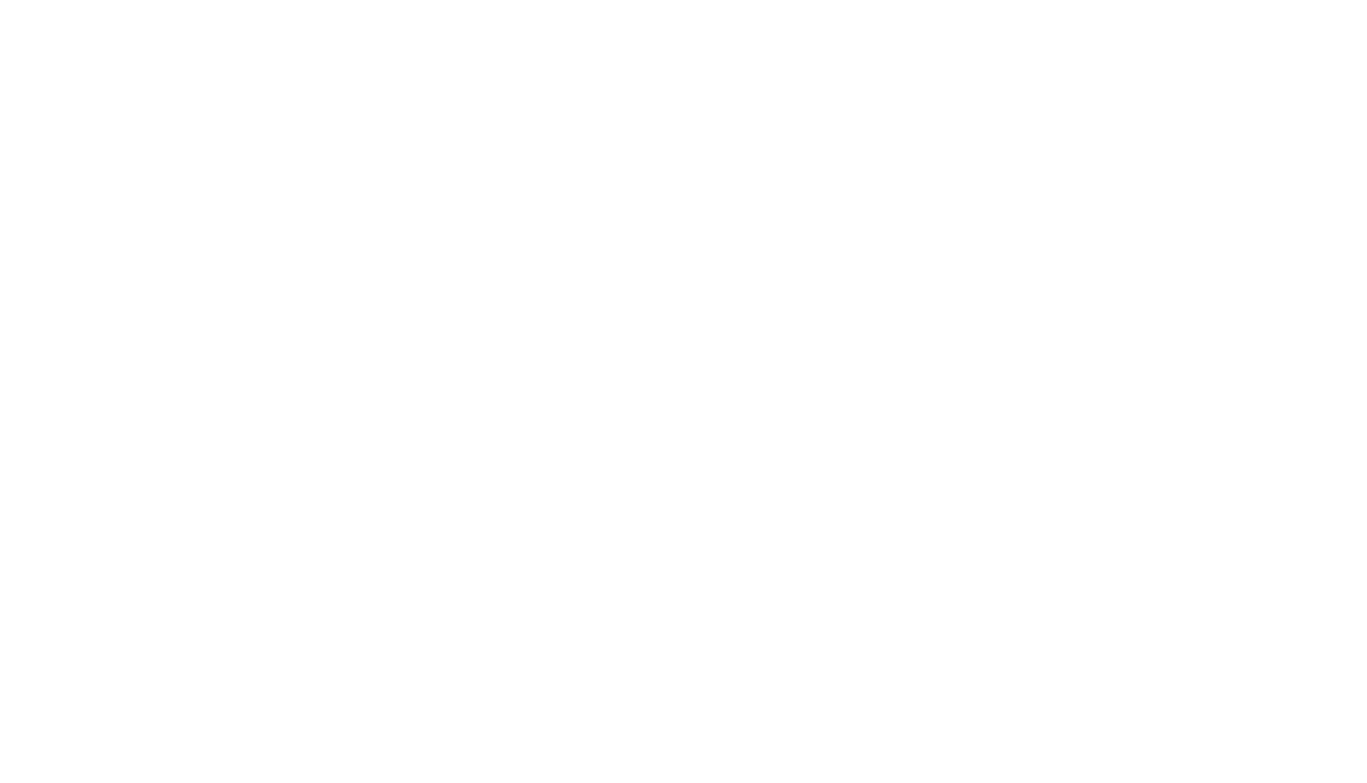 scroll, scrollTop: 0, scrollLeft: 0, axis: both 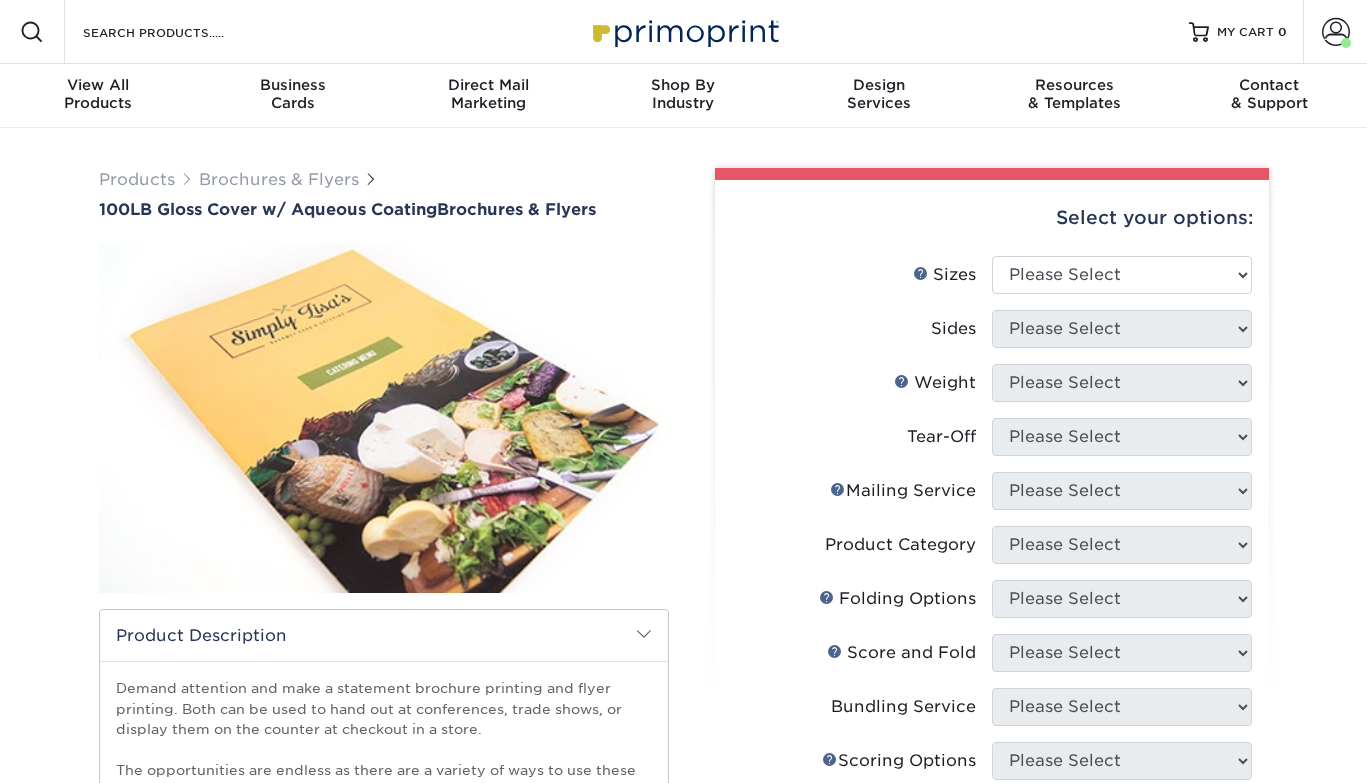 click at bounding box center [644, 634] 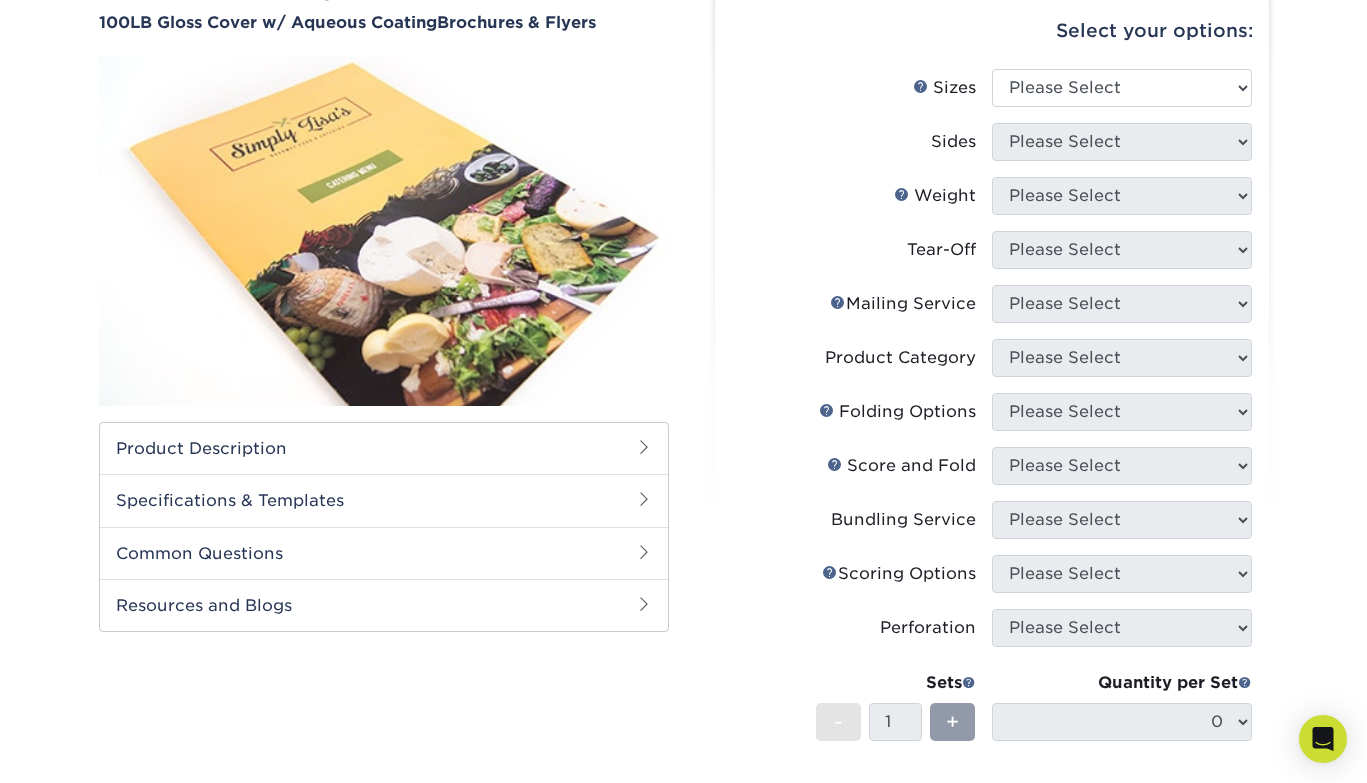 scroll, scrollTop: 198, scrollLeft: 0, axis: vertical 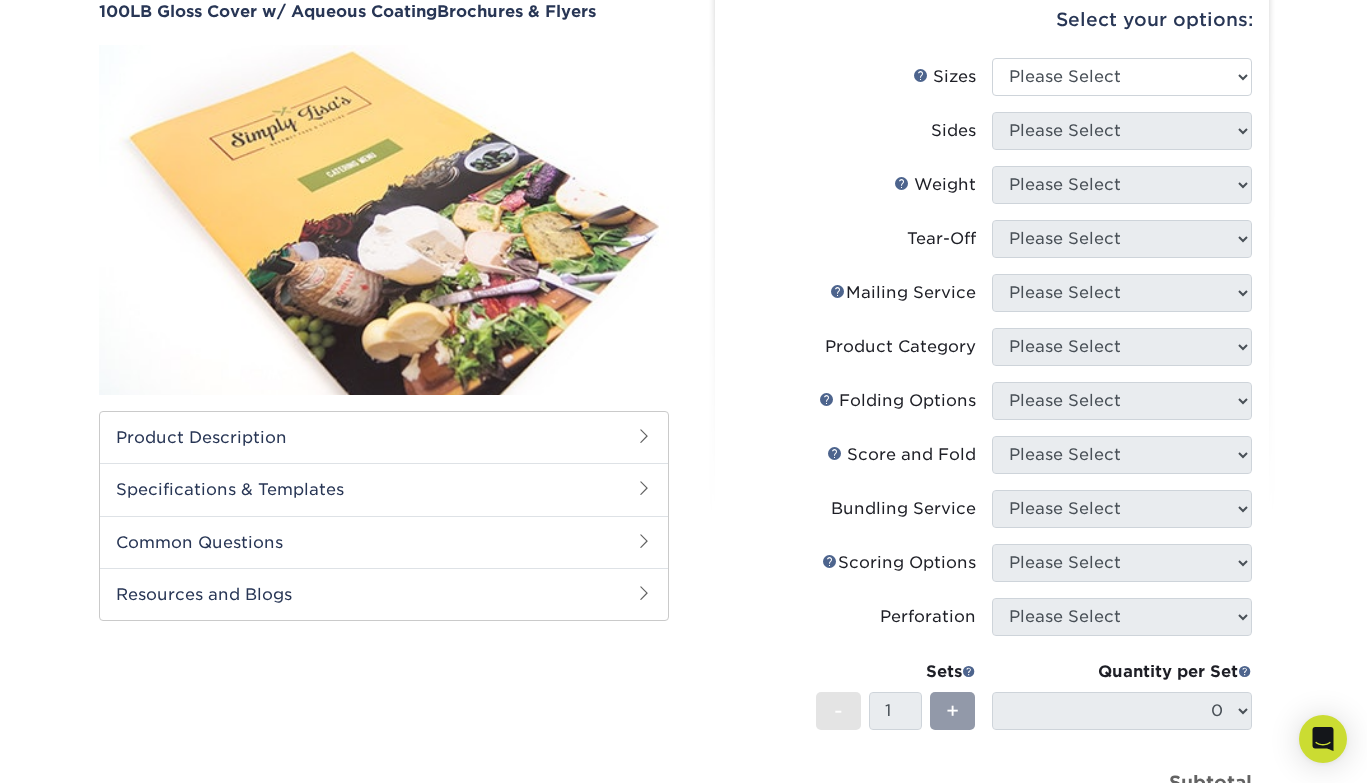 click on "Product Description" at bounding box center (384, 437) 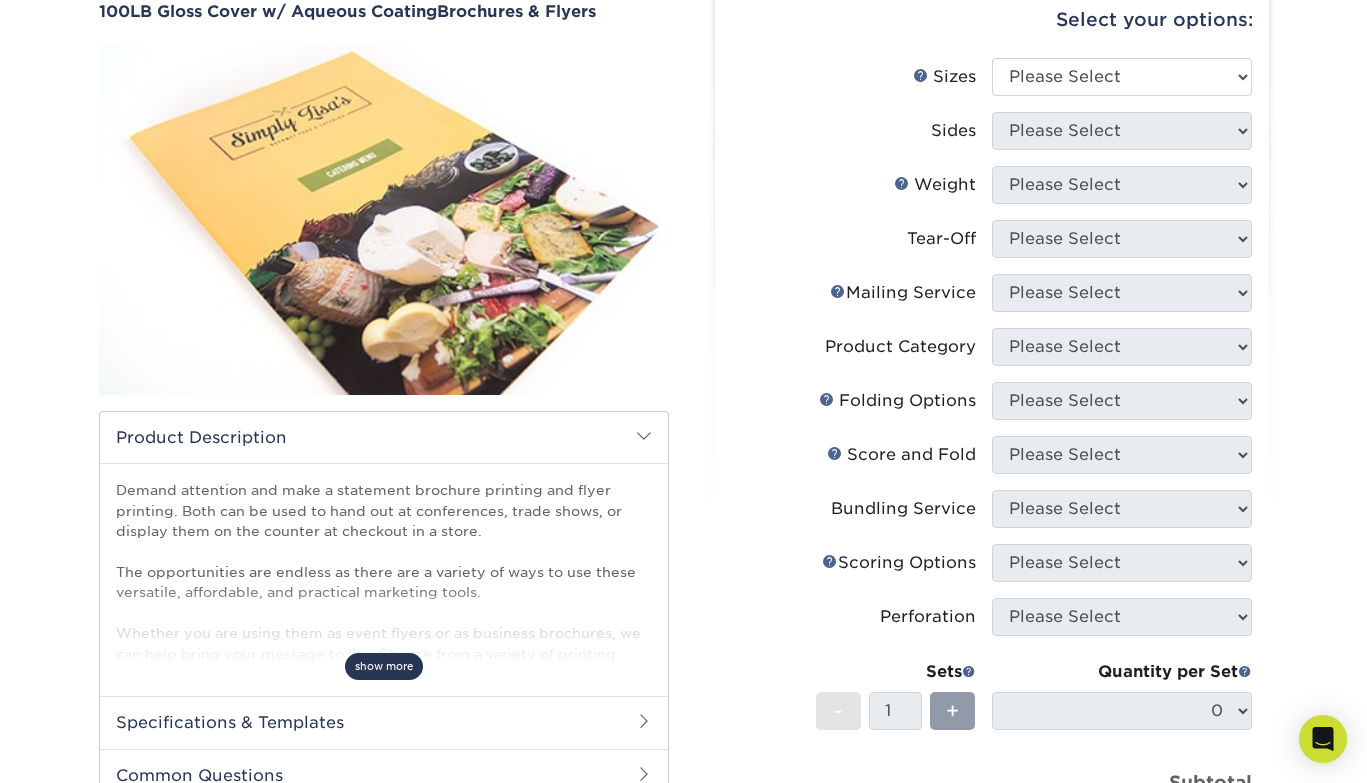 click on "show more" at bounding box center [384, 666] 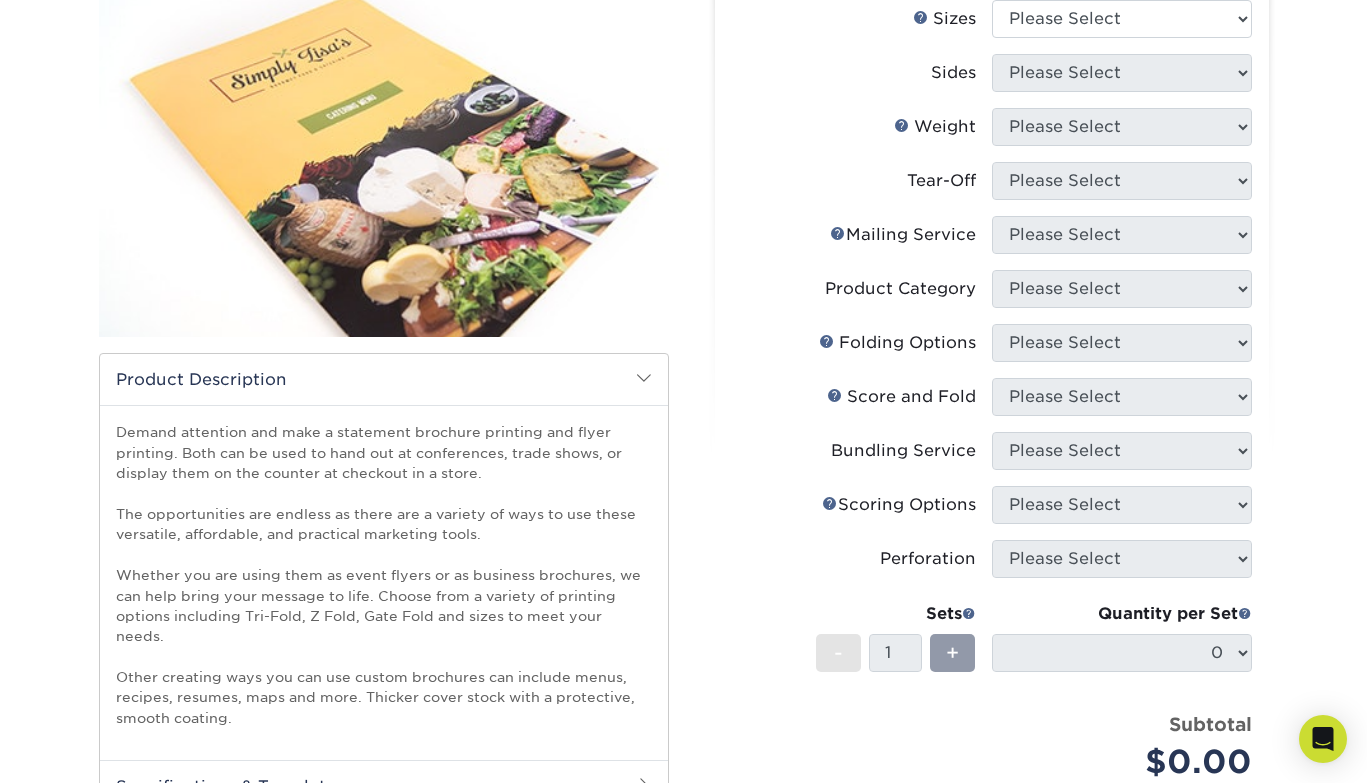 scroll, scrollTop: 133, scrollLeft: 0, axis: vertical 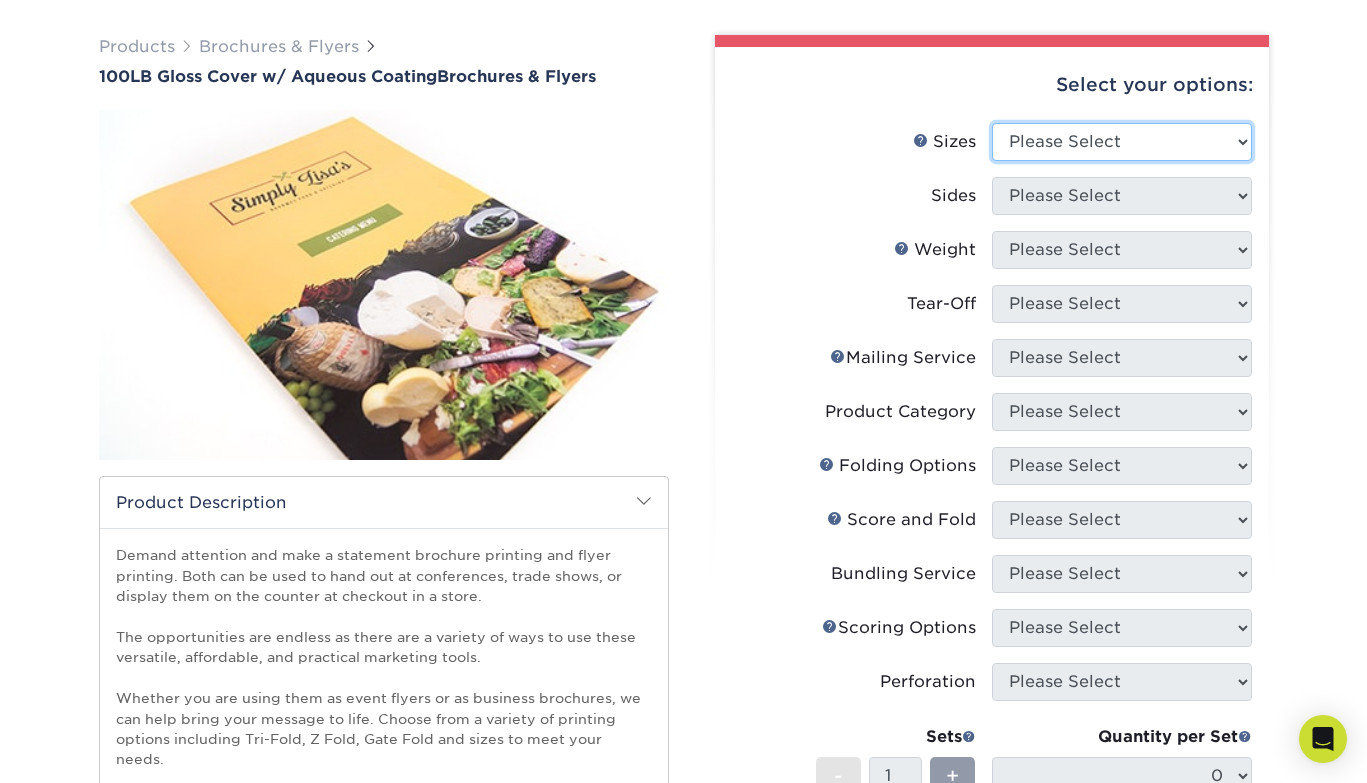 click on "Please Select
3.5" x 8.5"
3.5" x 11"
3.67" x 8.5"
4" x 8.5"
4" x 11"
4" x 12"
4.25" x 11"
4.25" x 12"
5.5" x 17"" at bounding box center (1122, 142) 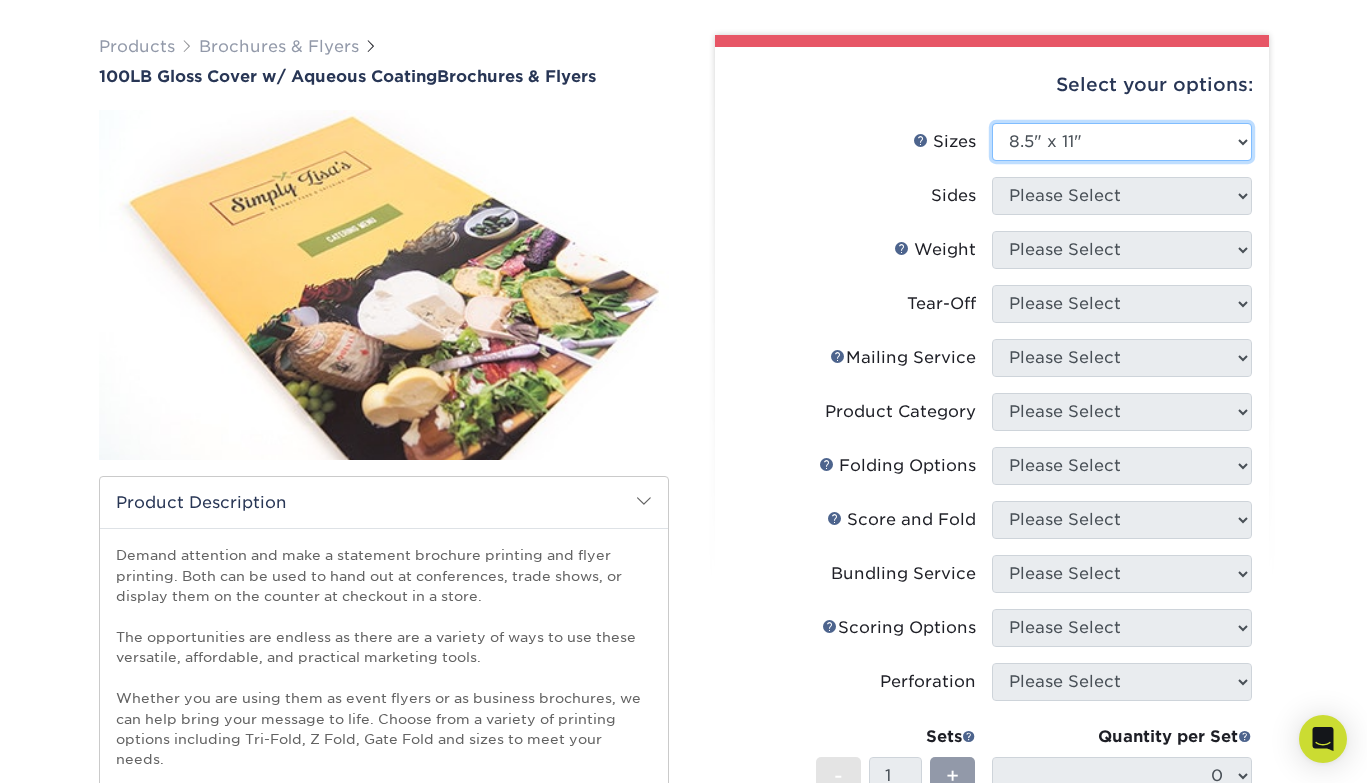 click on "8.5" x 11"" at bounding box center (0, 0) 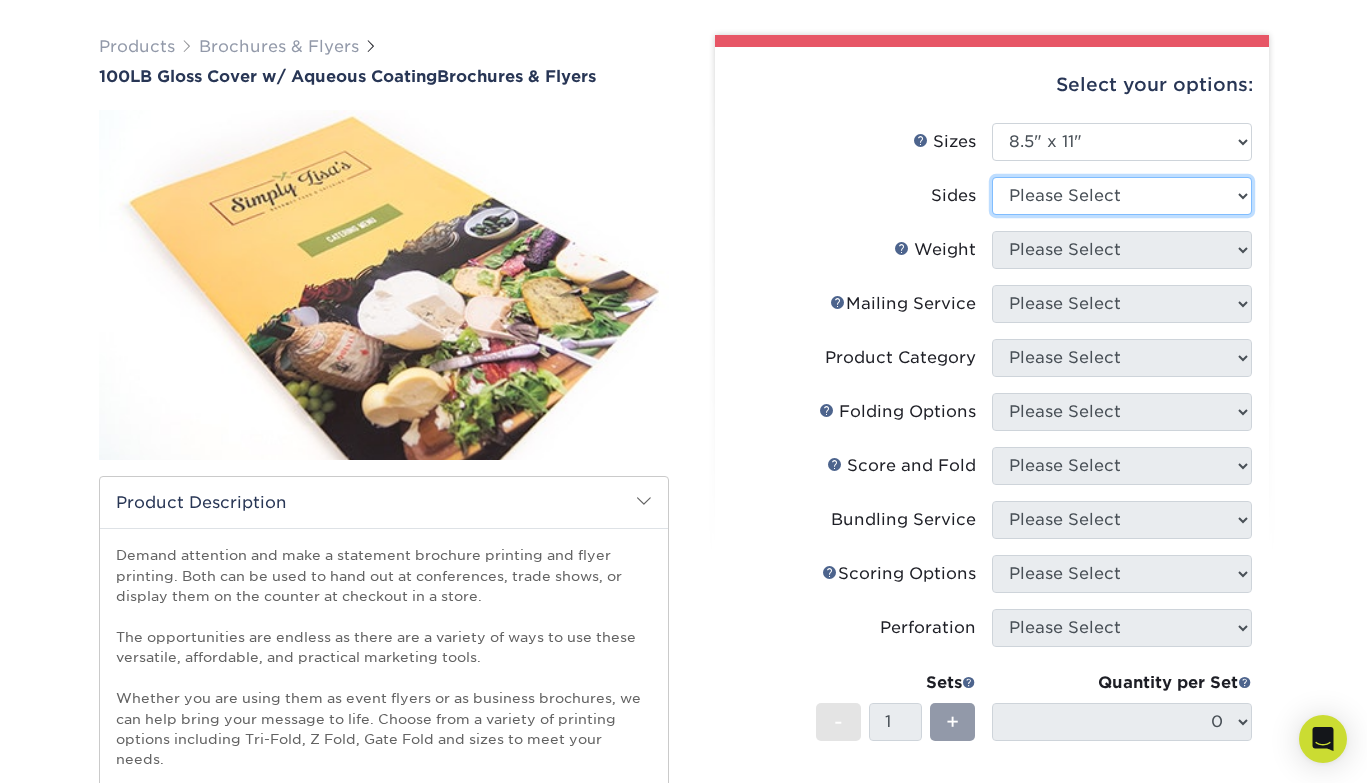 select on "32d3c223-f82c-492b-b915-ba065a00862f" 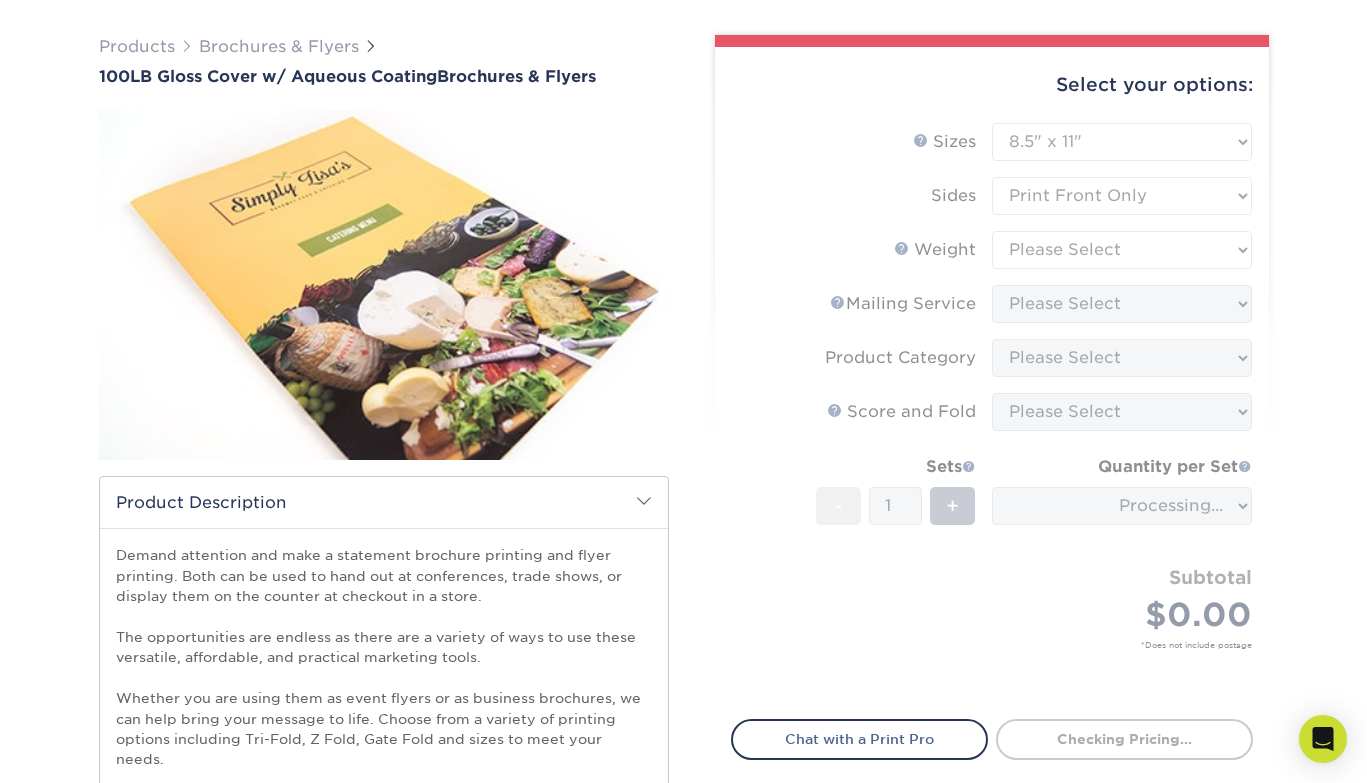 click on "Sizes Help Sizes
Please Select
3.5" x 8.5"
3.5" x 11" 3.67" x 8.5" 4" x 8.5" 4" x 11" 4" x 12" 5.5" x 17"" at bounding box center (992, 409) 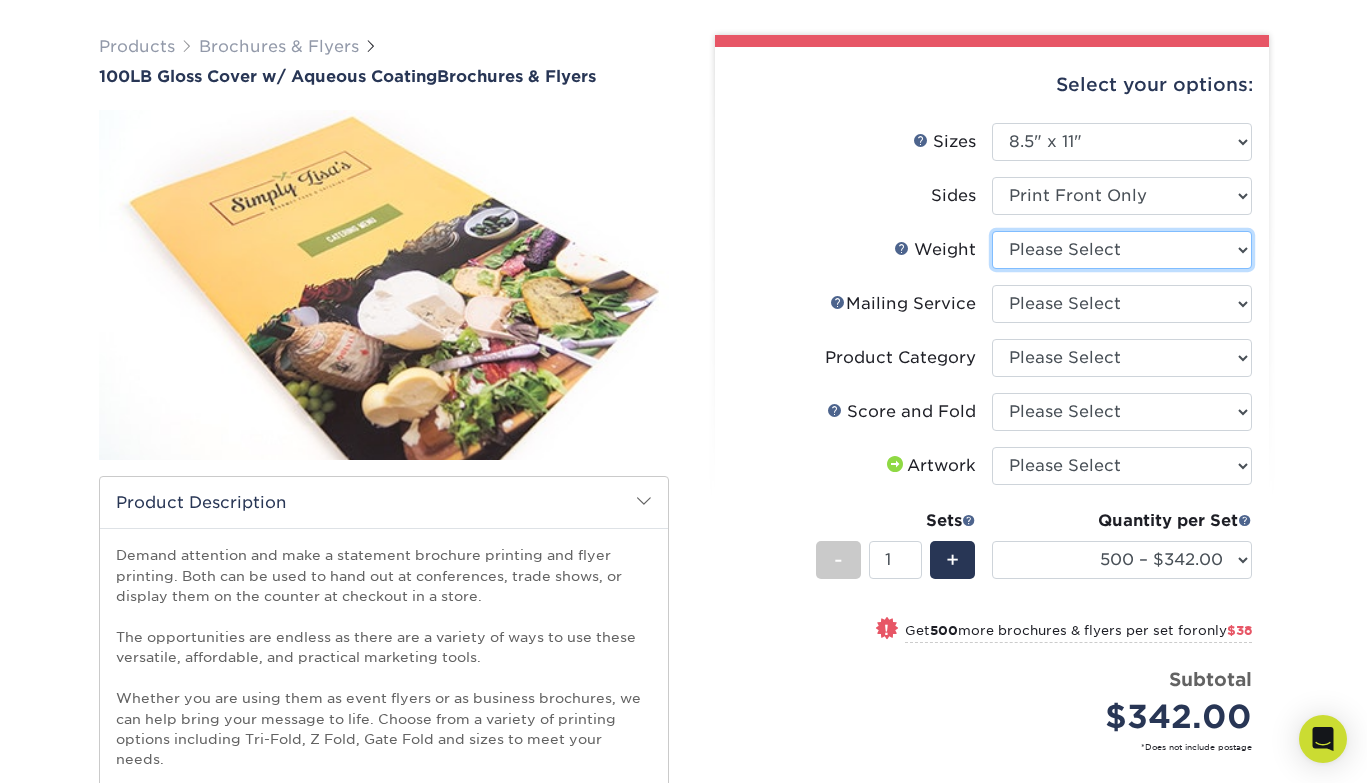 select on "100LB" 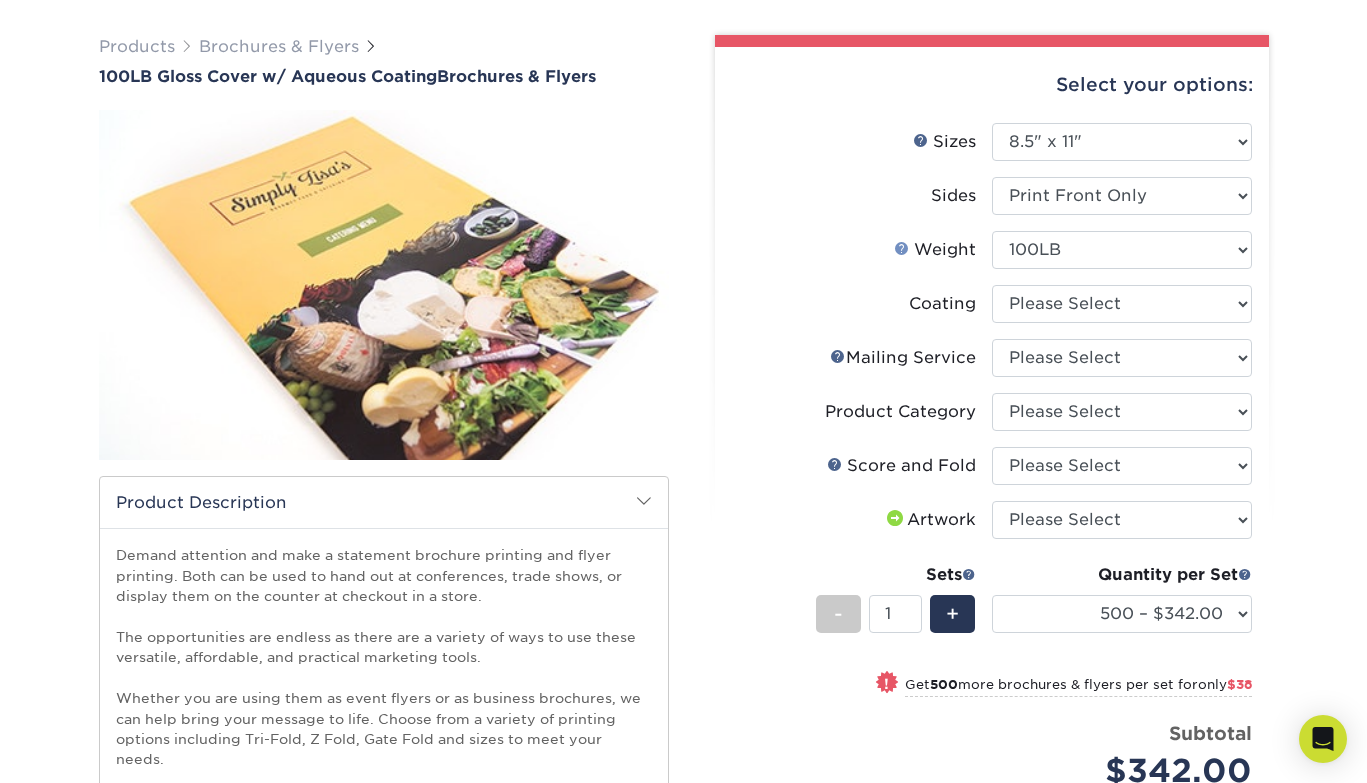 click on "Weight Help" at bounding box center [902, 248] 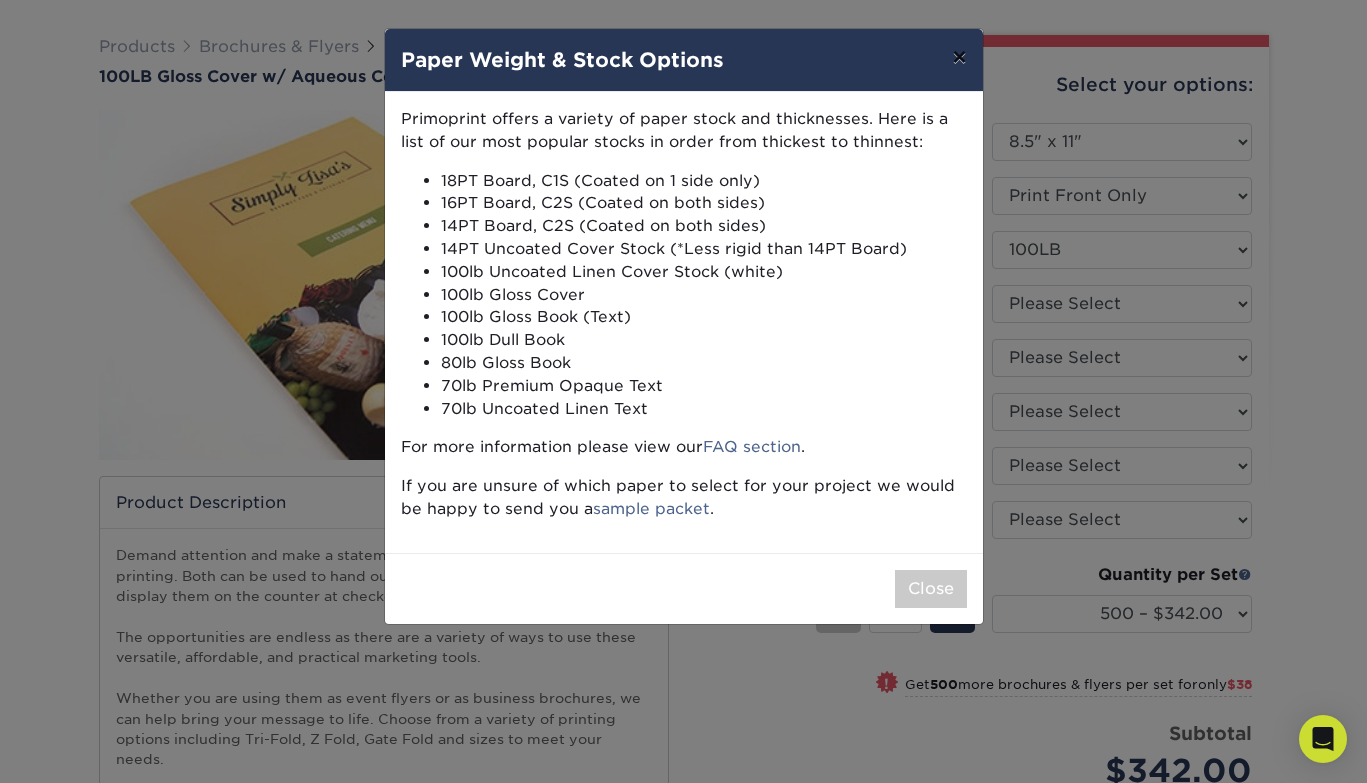 click on "×" at bounding box center [959, 57] 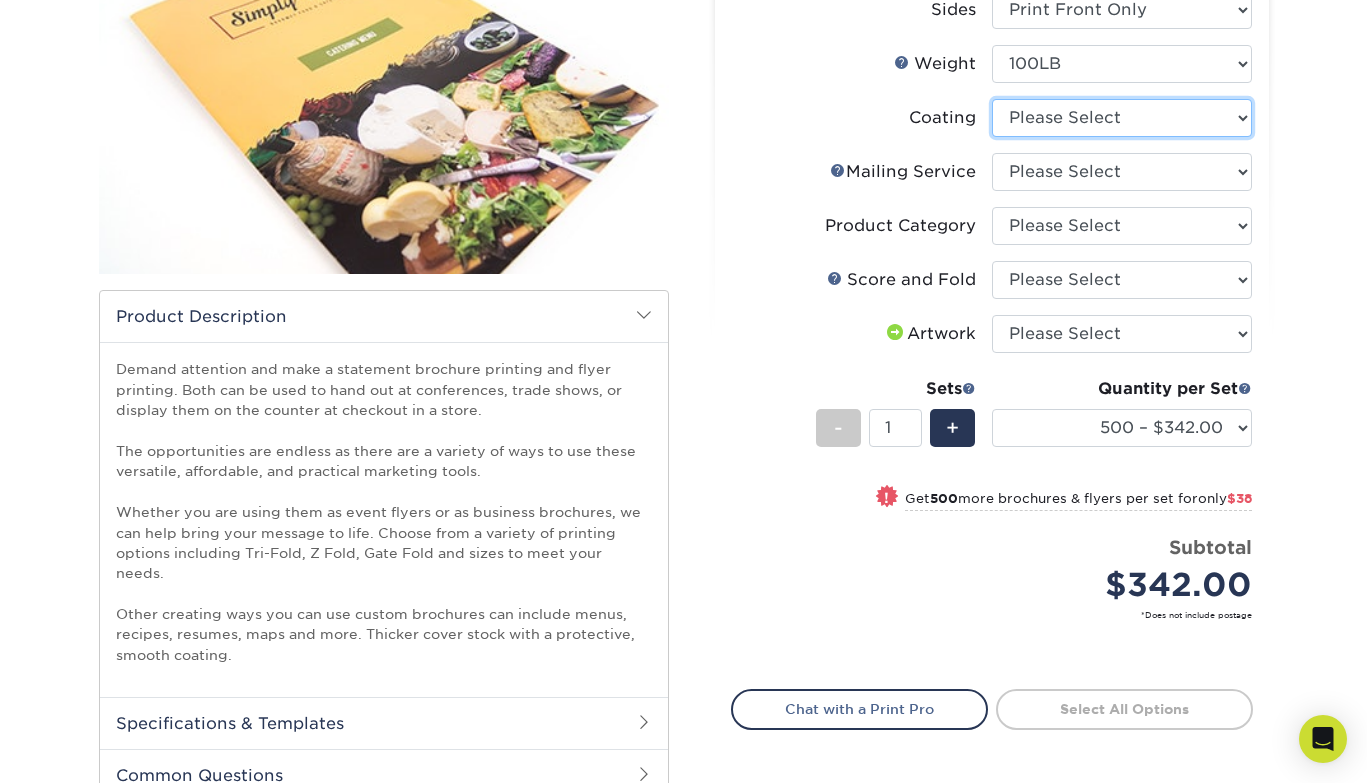 scroll, scrollTop: 0, scrollLeft: 0, axis: both 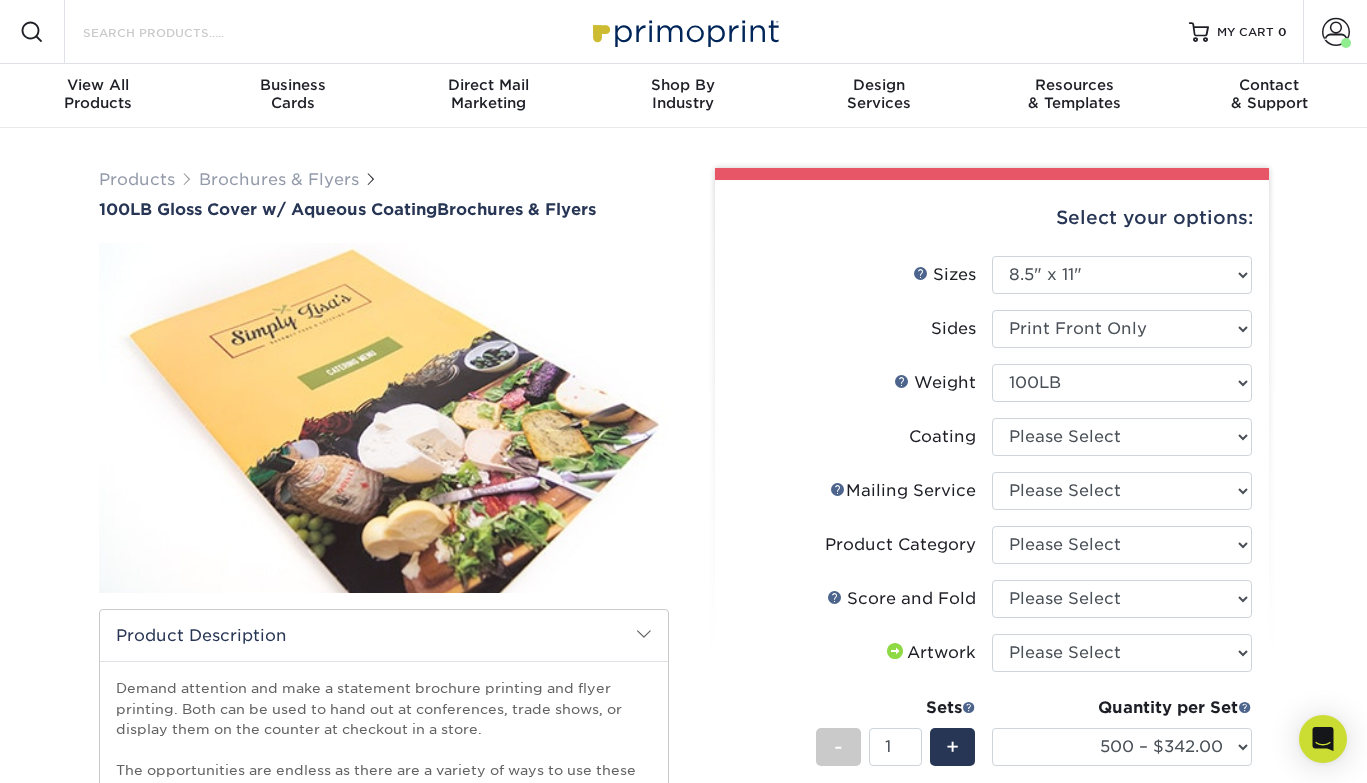 click on "Search Products" at bounding box center (178, 32) 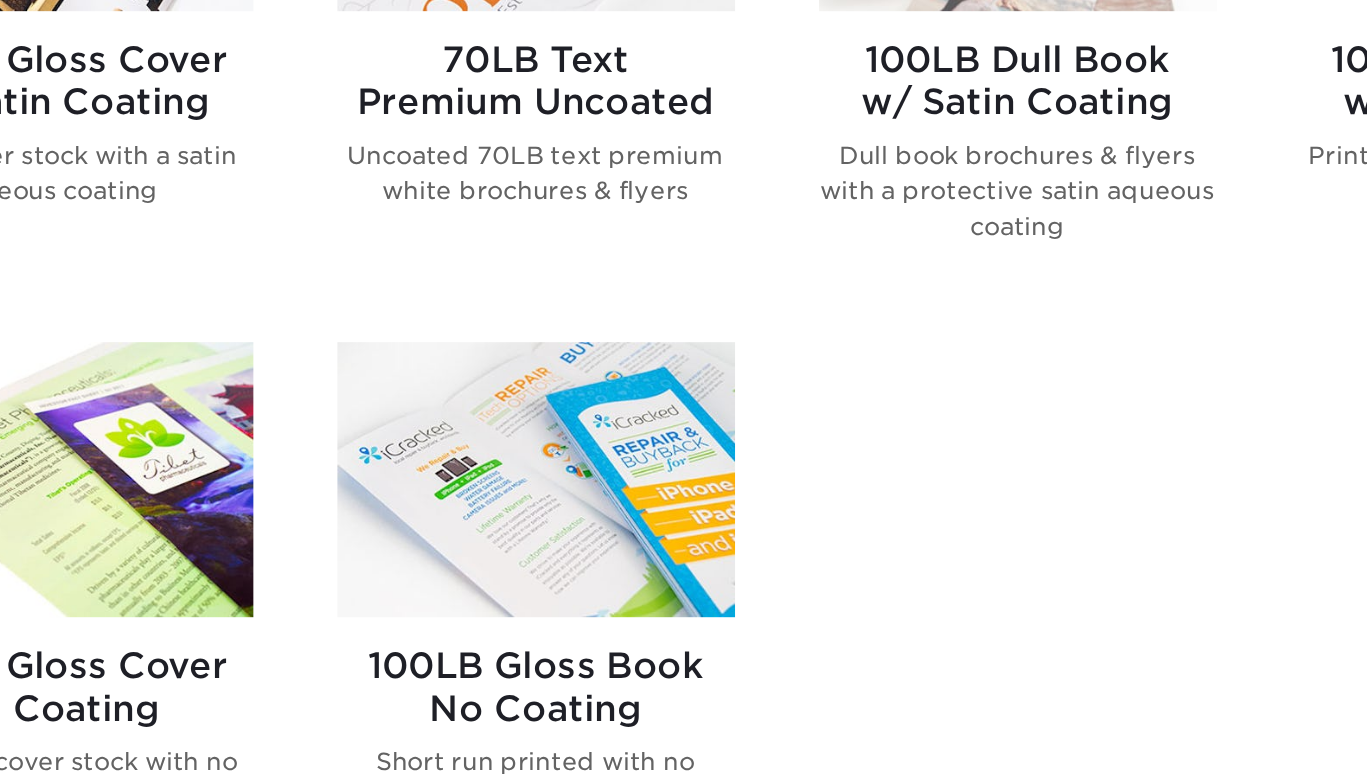 scroll, scrollTop: 1188, scrollLeft: 0, axis: vertical 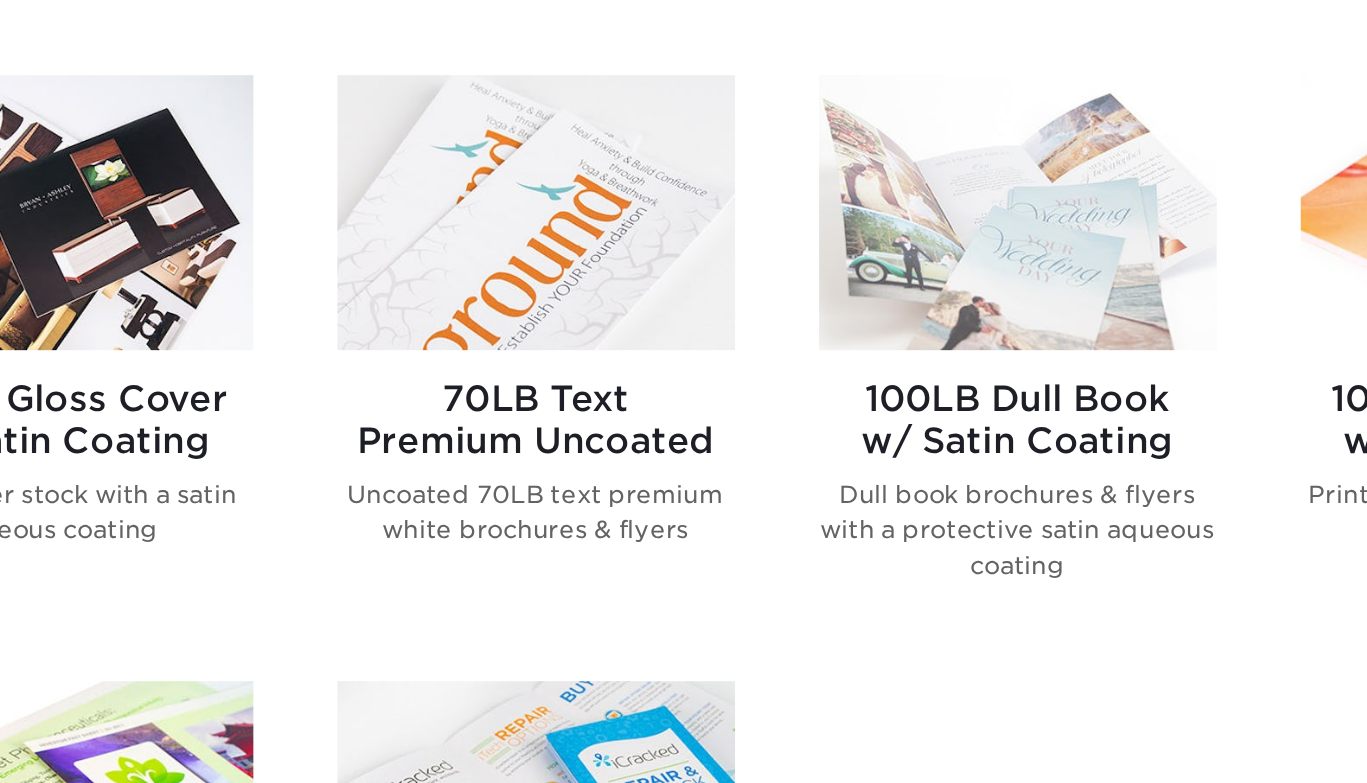 click on "70LB Text Premium Uncoated" at bounding box center [546, 240] 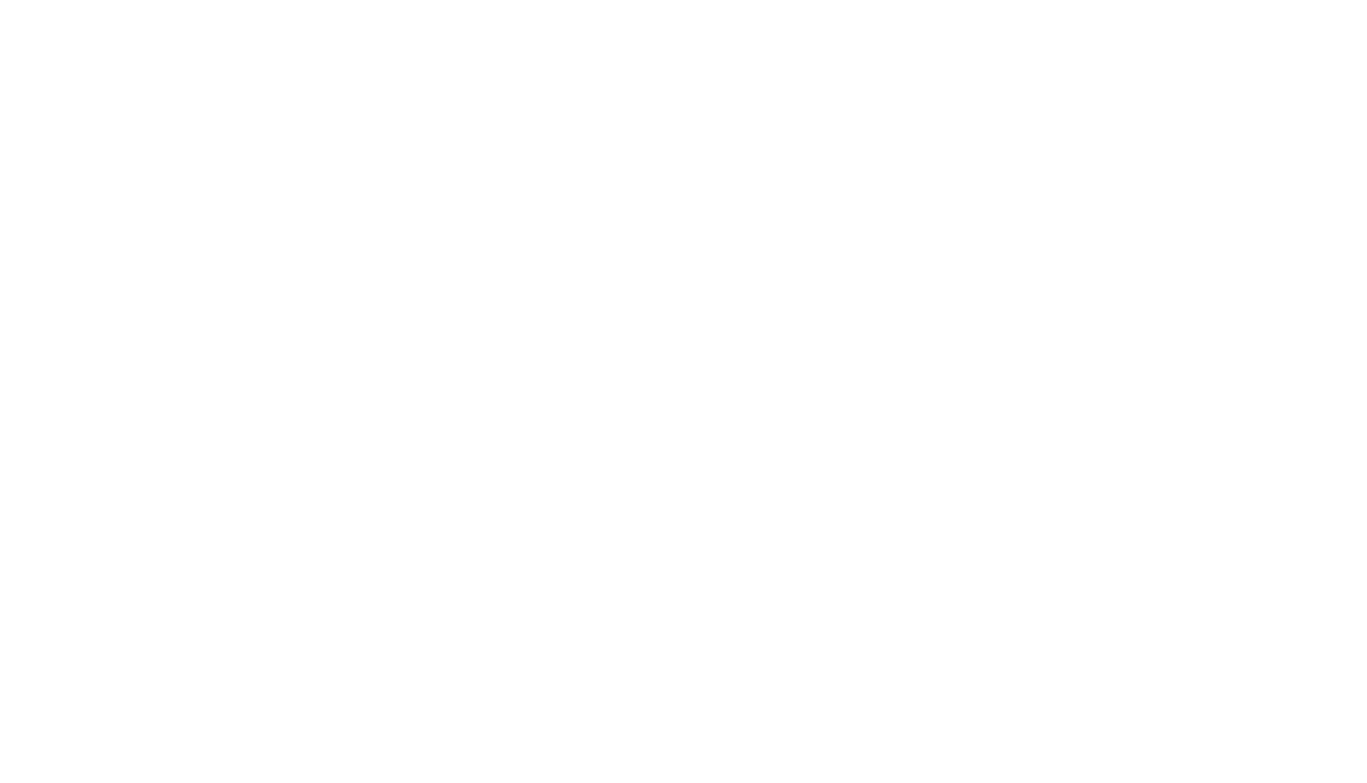 scroll, scrollTop: 0, scrollLeft: 0, axis: both 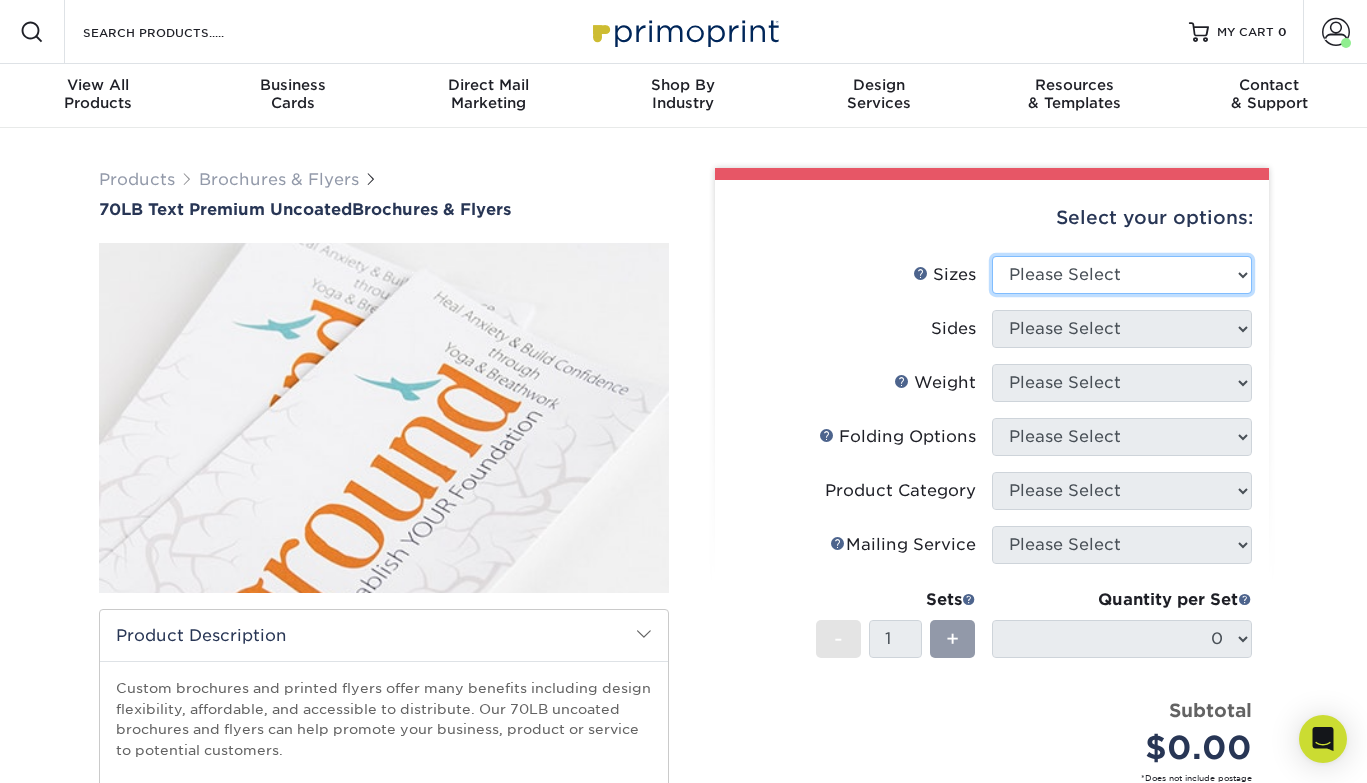 select on "8.50x11.00" 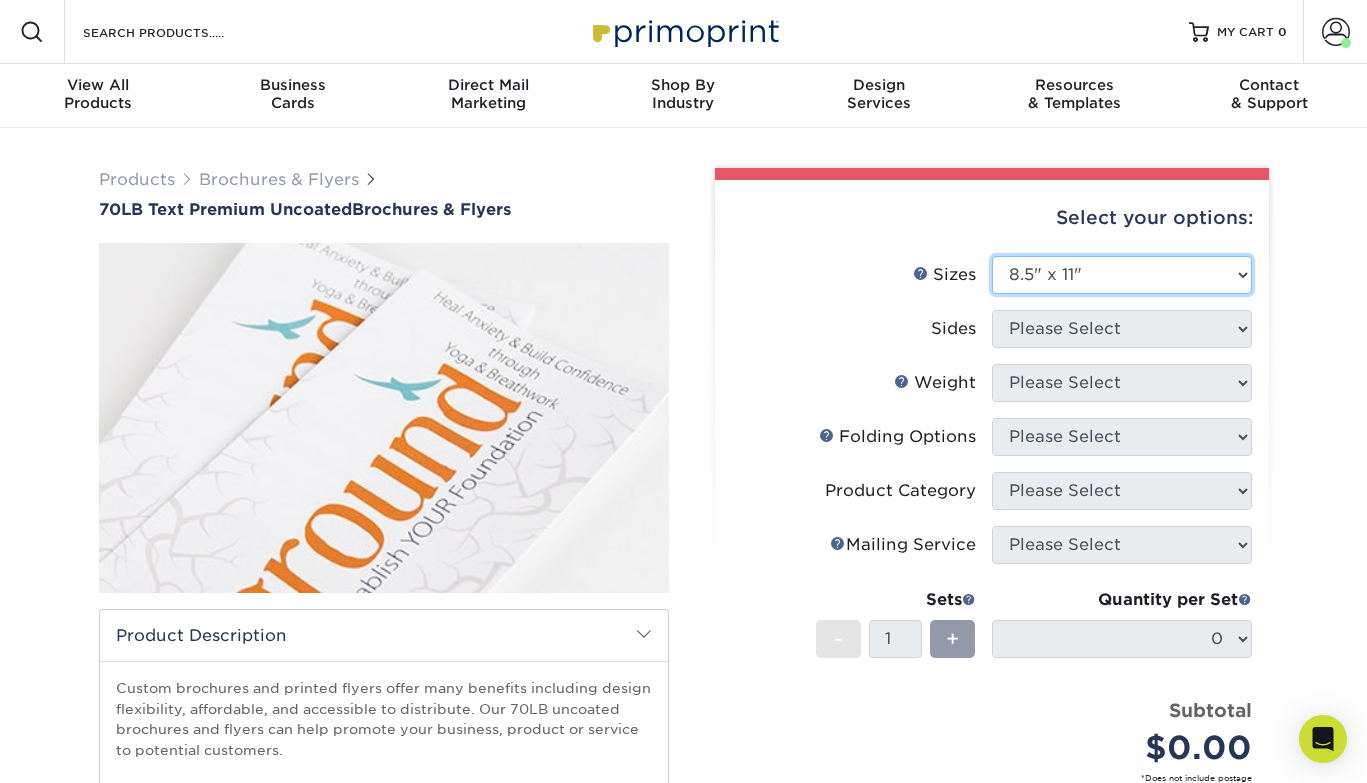 click on "8.5" x 11"" at bounding box center [0, 0] 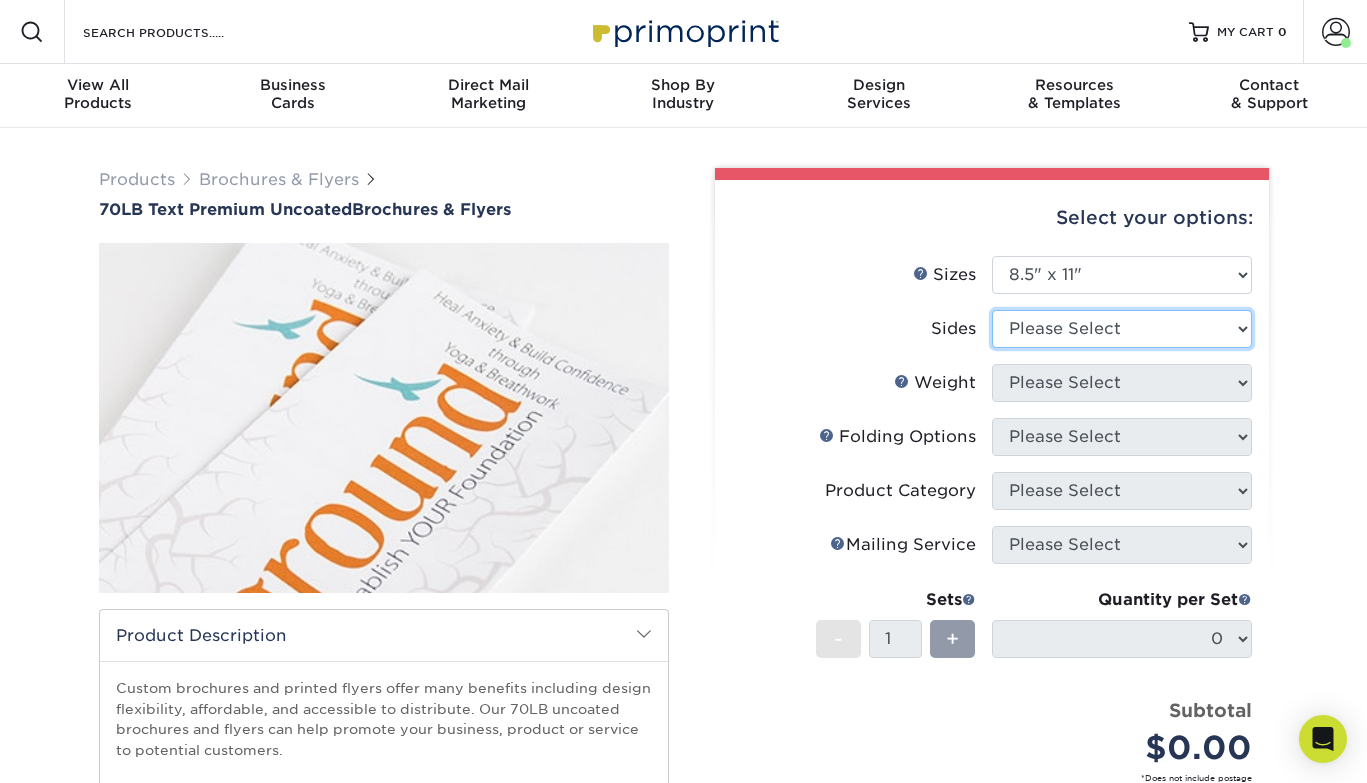 select on "32d3c223-f82c-492b-b915-ba065a00862f" 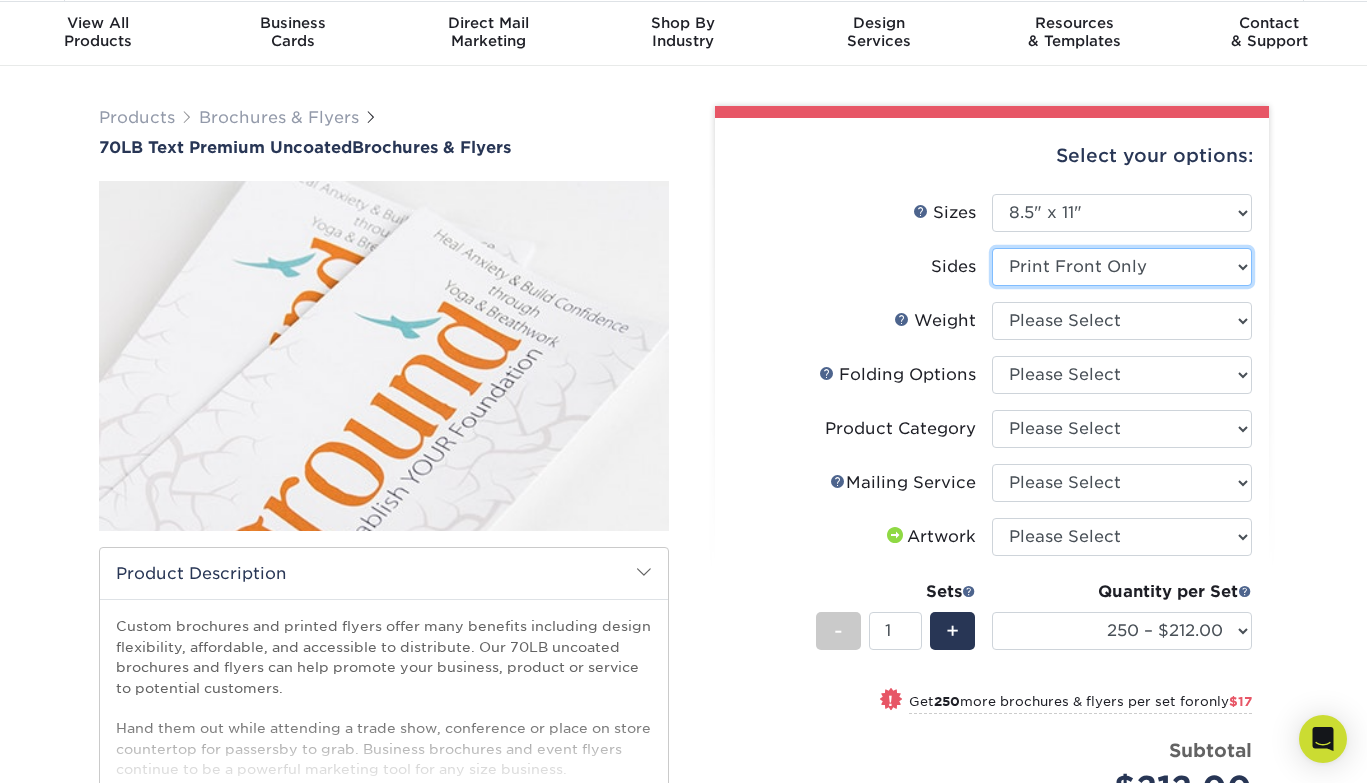 scroll, scrollTop: 0, scrollLeft: 0, axis: both 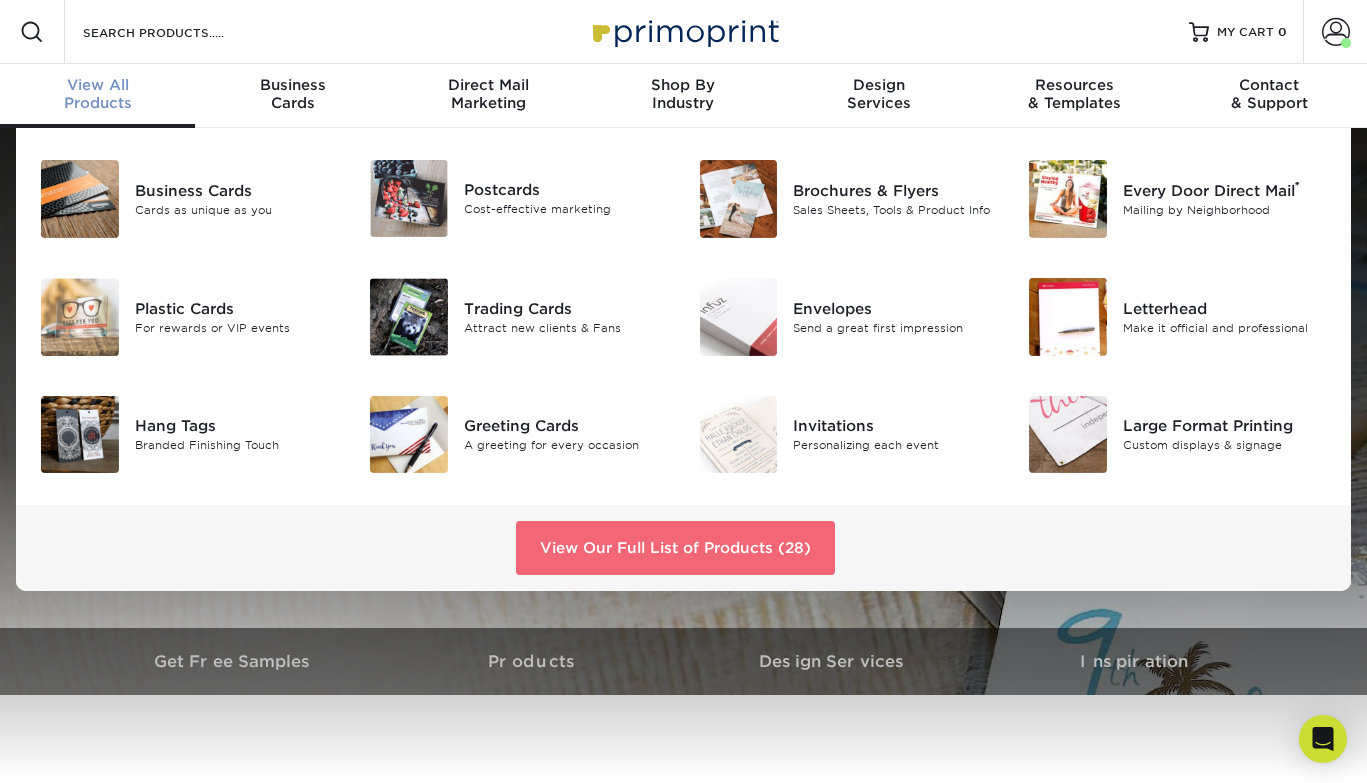 click on "View Our Full List of Products (28)" at bounding box center (675, 548) 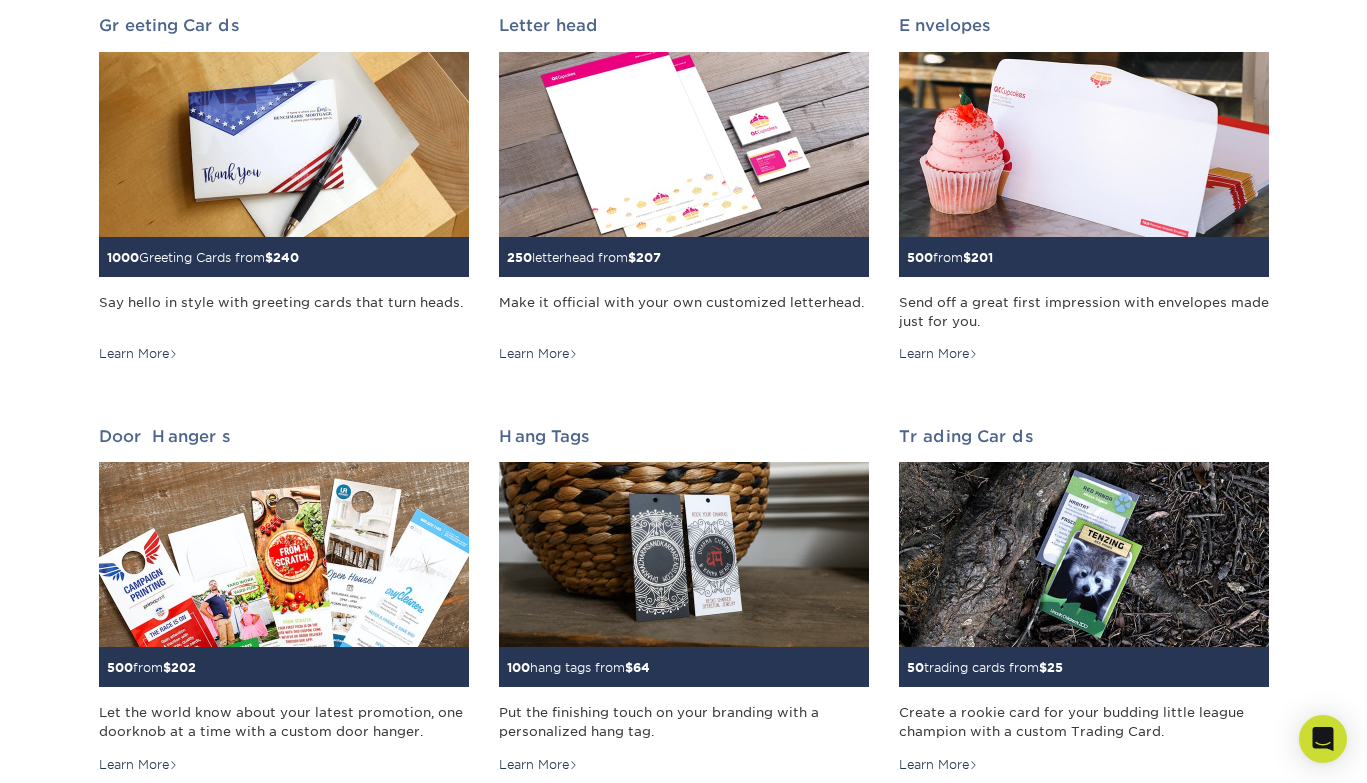 scroll, scrollTop: 1196, scrollLeft: 0, axis: vertical 